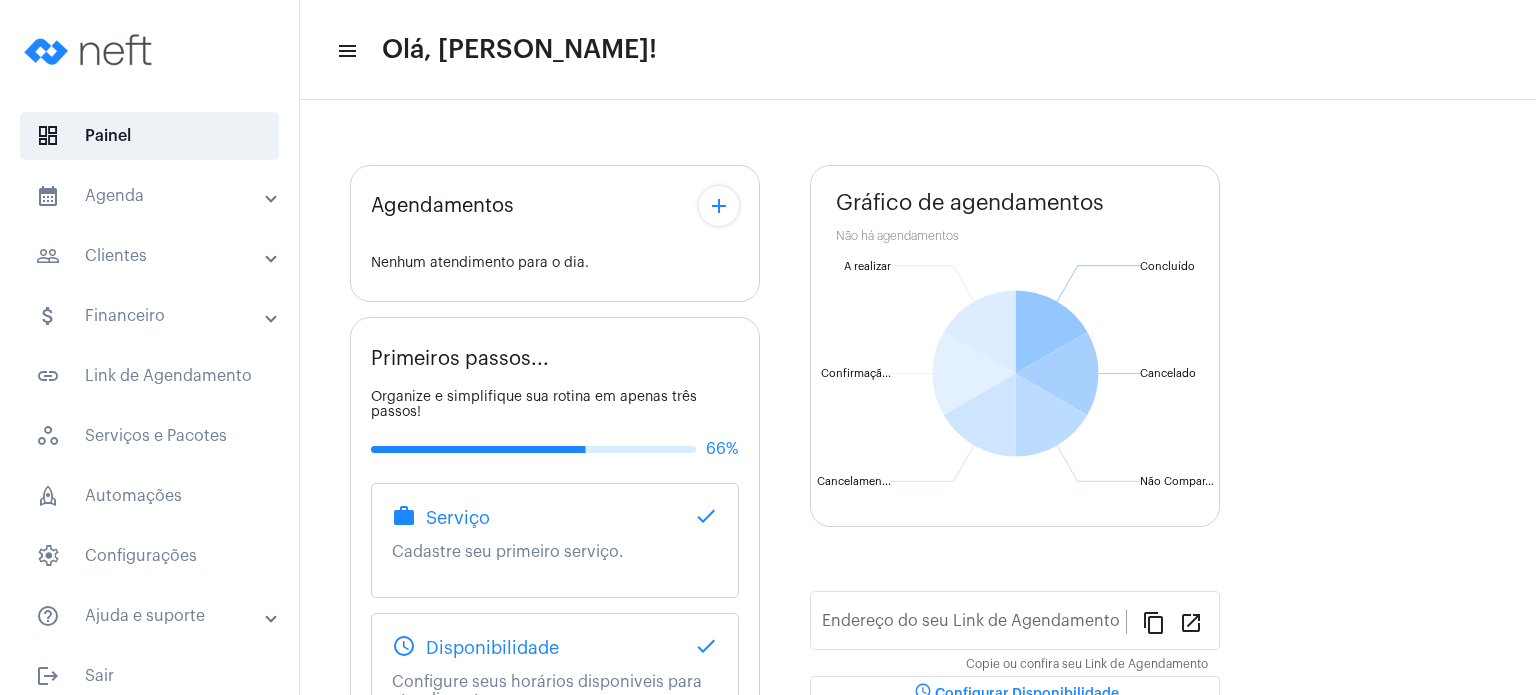 scroll, scrollTop: 0, scrollLeft: 0, axis: both 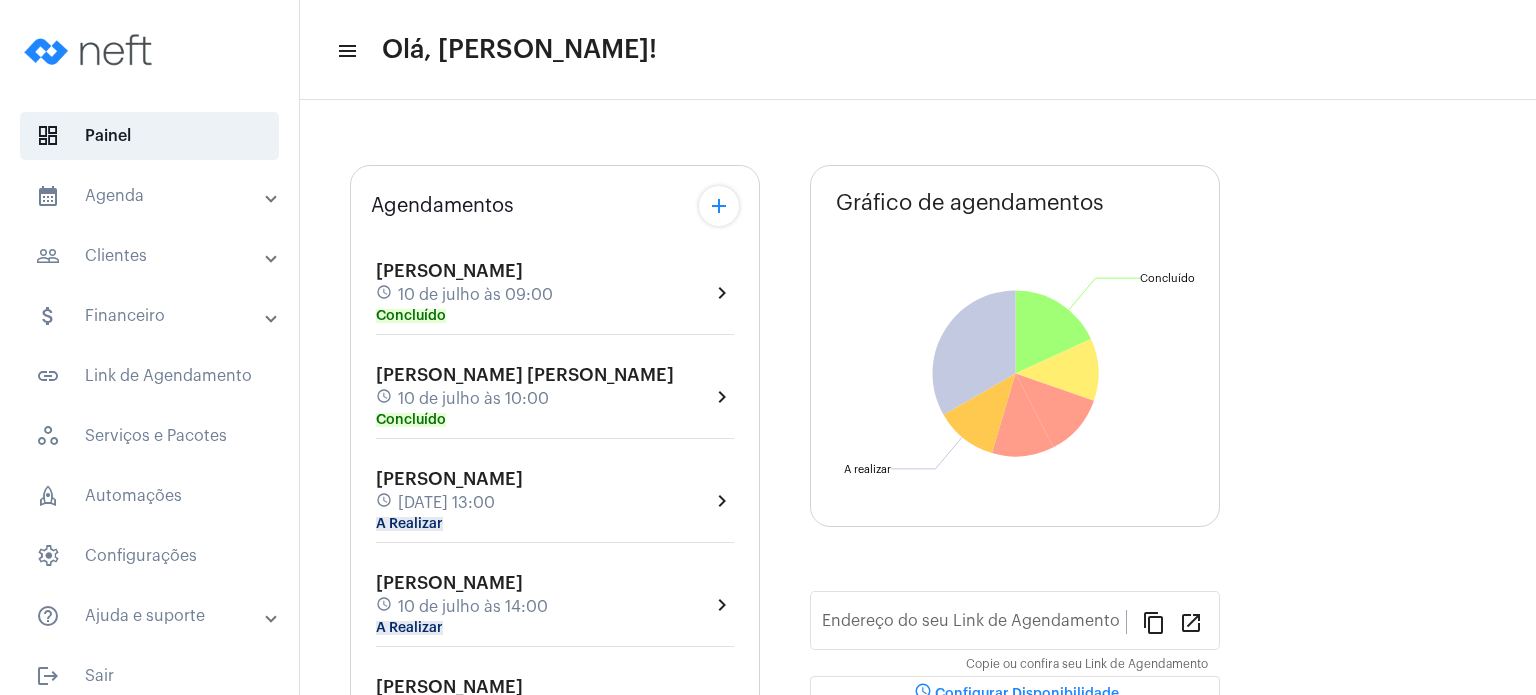 type on "[URL][DOMAIN_NAME]" 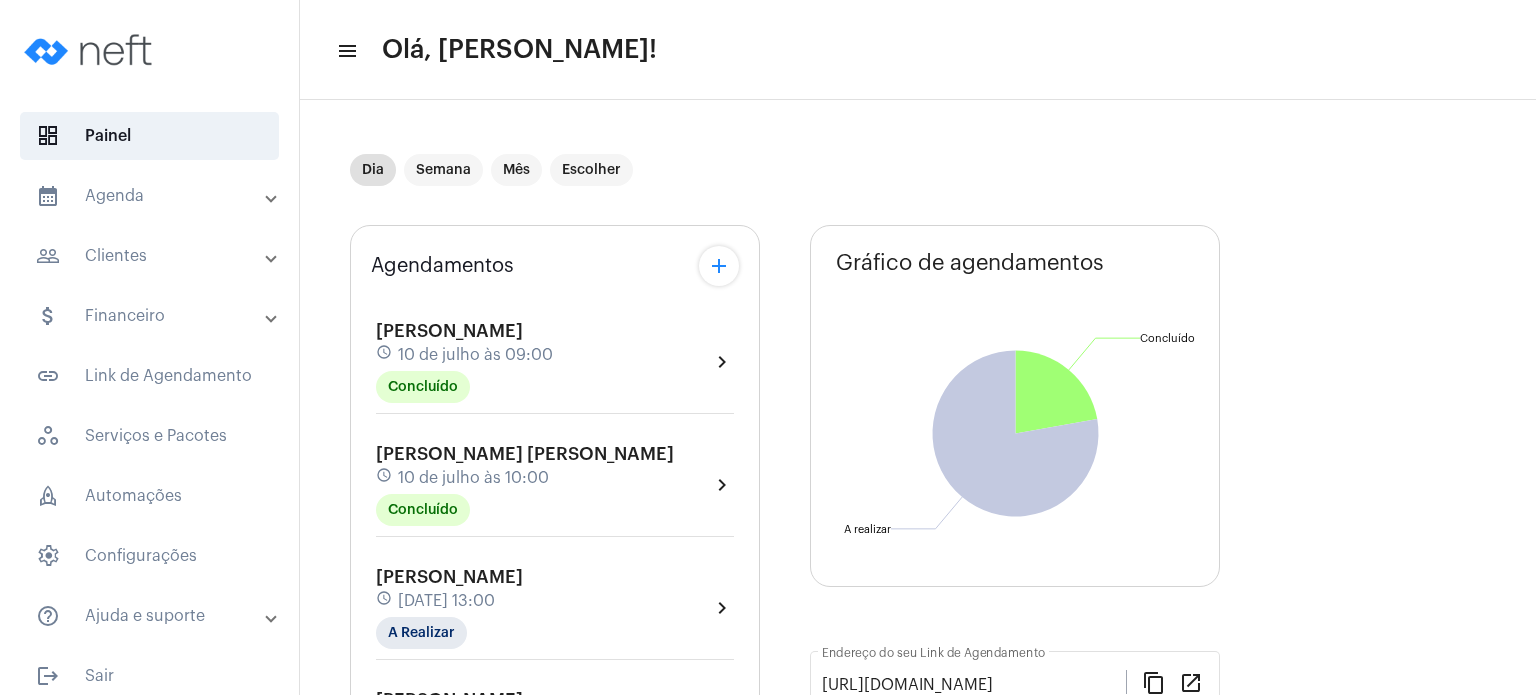 click on "[DATE] 13:00" 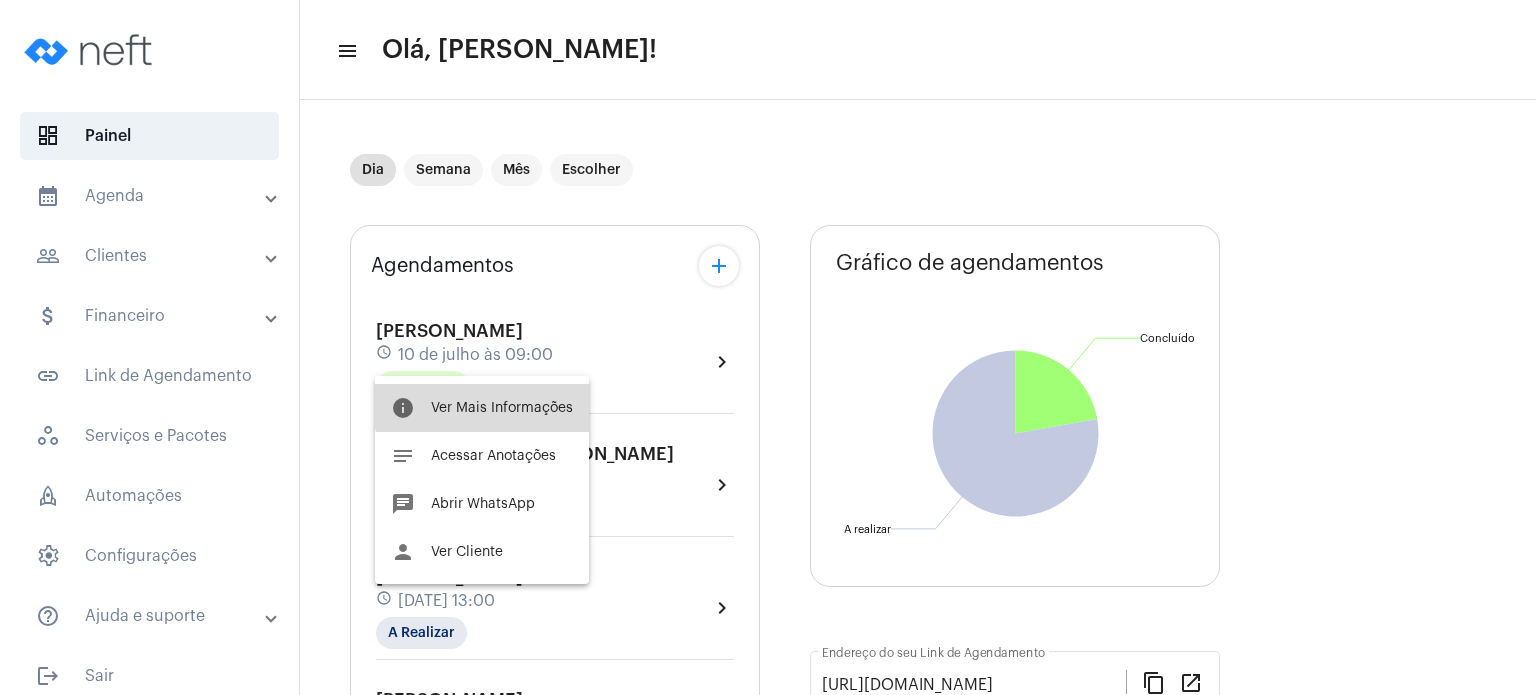 click on "info Ver Mais Informações" at bounding box center [482, 408] 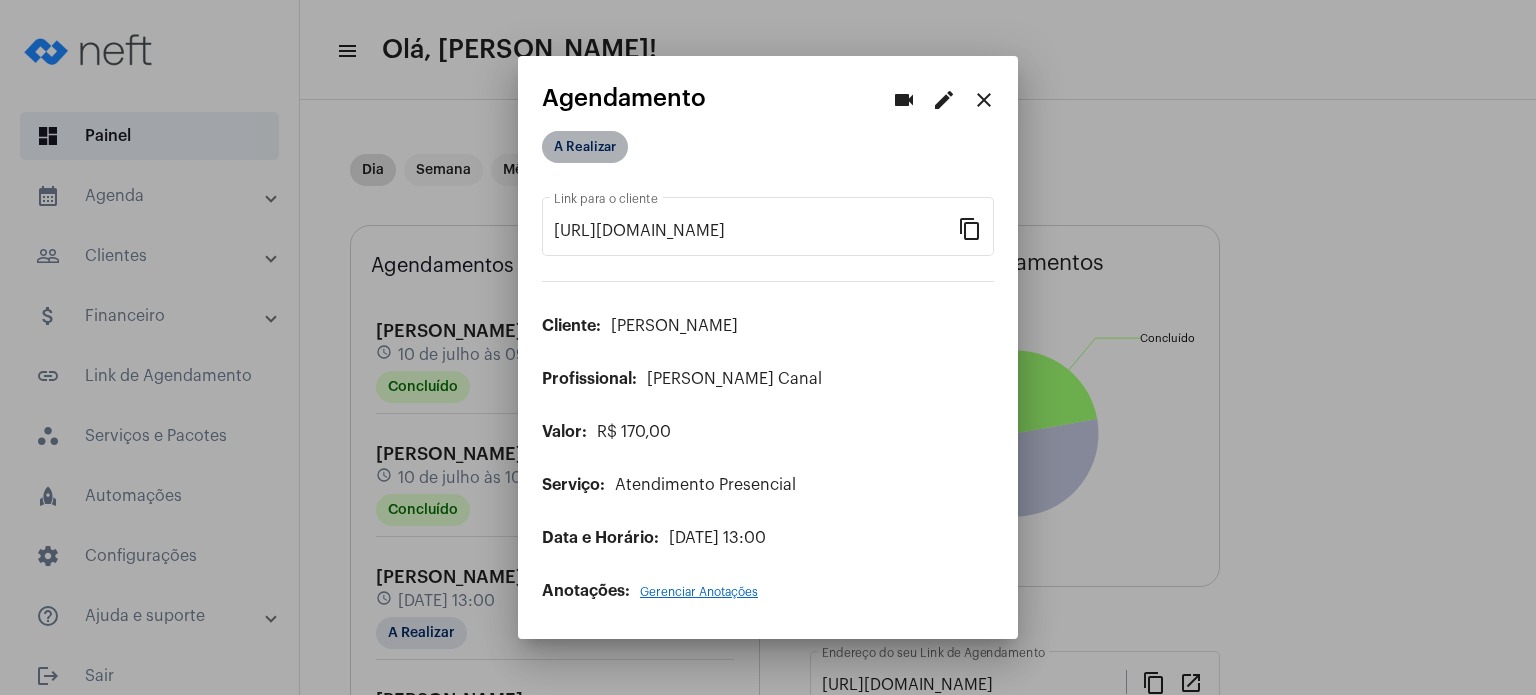 click on "A Realizar" at bounding box center [585, 147] 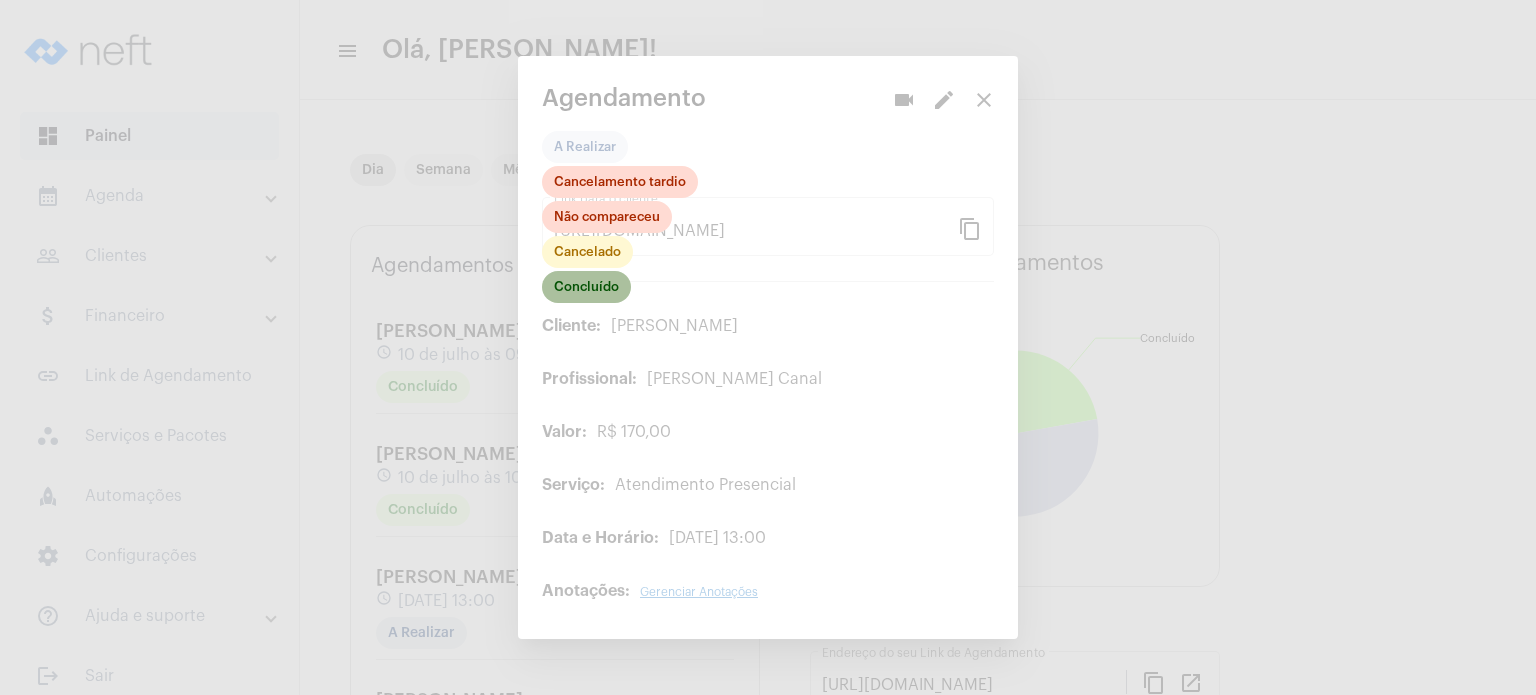 click on "Concluído" 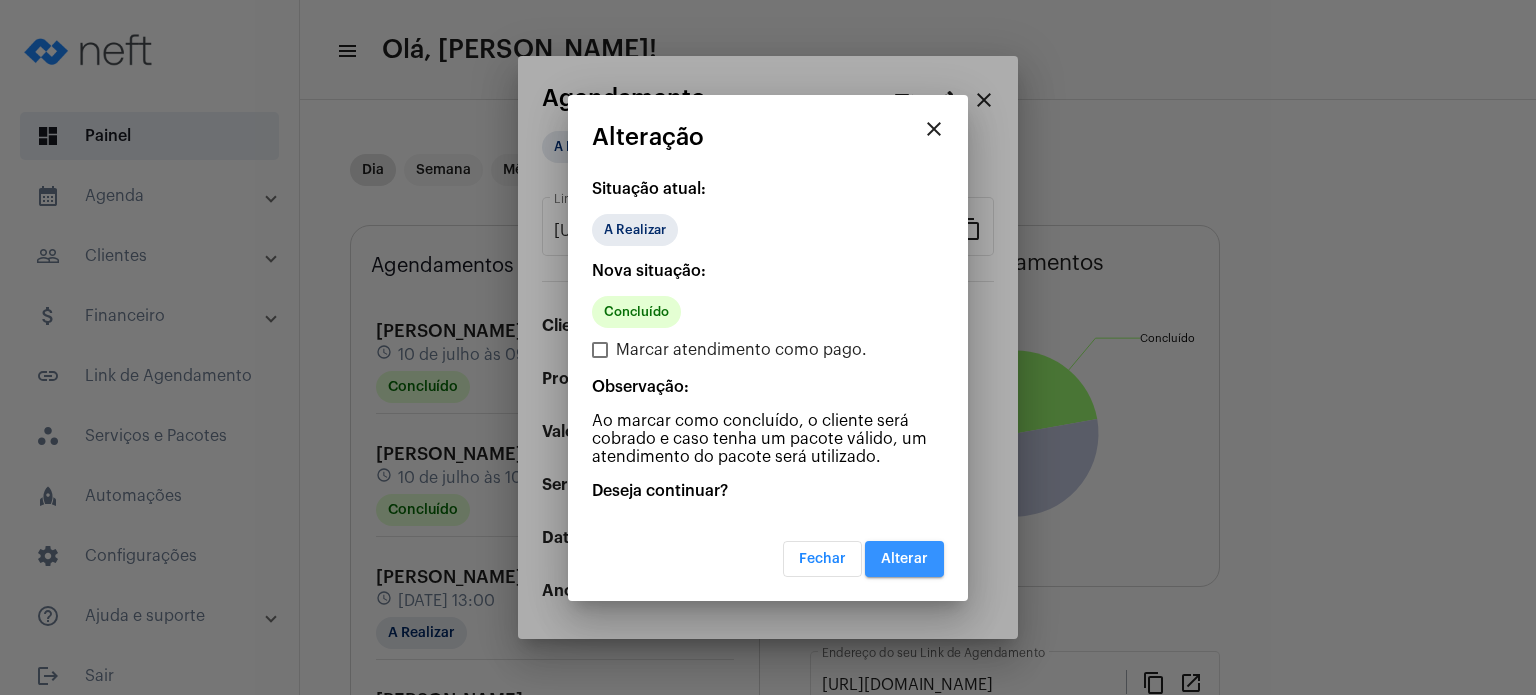 click on "Alterar" at bounding box center [904, 559] 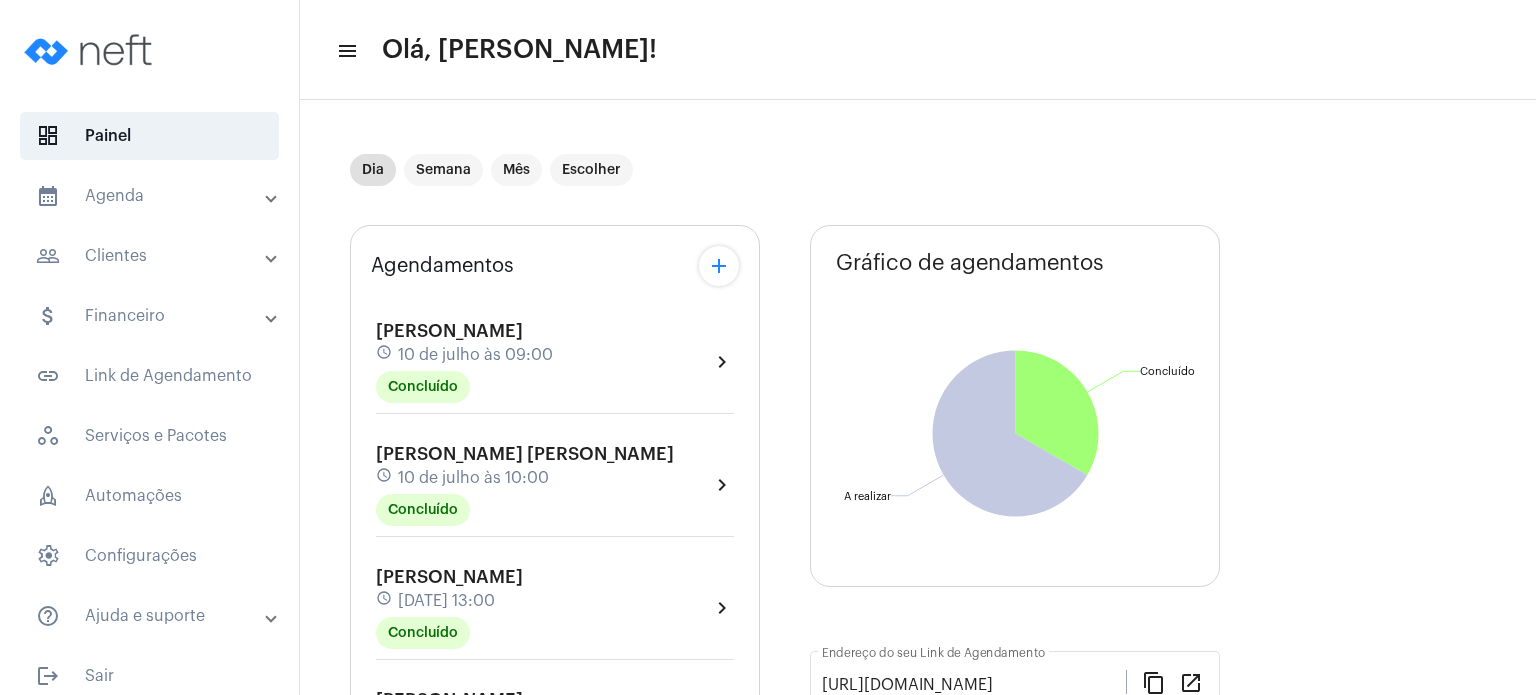 click on "Dia Semana Mês Escolher Agendamentos add [PERSON_NAME] schedule [DATE] 09:00 Concluído  chevron_right  [PERSON_NAME] [PERSON_NAME] schedule [DATE] 10:00 Concluído  chevron_right  [PERSON_NAME] schedule [DATE] 13:00 Concluído  chevron_right  [PERSON_NAME] schedule [DATE] 14:00 A Realizar  chevron_right  [PERSON_NAME] Destefani schedule [DATE] 15:00 A Realizar  chevron_right  [PERSON_NAME] Secchim schedule [DATE] 16:00 A Realizar  chevron_right  [PERSON_NAME] schedule [DATE] 17:00 A Realizar  chevron_right  [PERSON_NAME] schedule [DATE] 18:00 A Realizar  chevron_right  [PERSON_NAME] schedule [DATE] 19:00 A Realizar  chevron_right  Primeiros passos...  Organize e simplifique sua rotina em apenas três passos! 66% work Serviço  done  Cadastre seu primeiro serviço. schedule Disponibilidade  done   Configure seus horários disponiveis para atendimento.  event_available Agendamento" 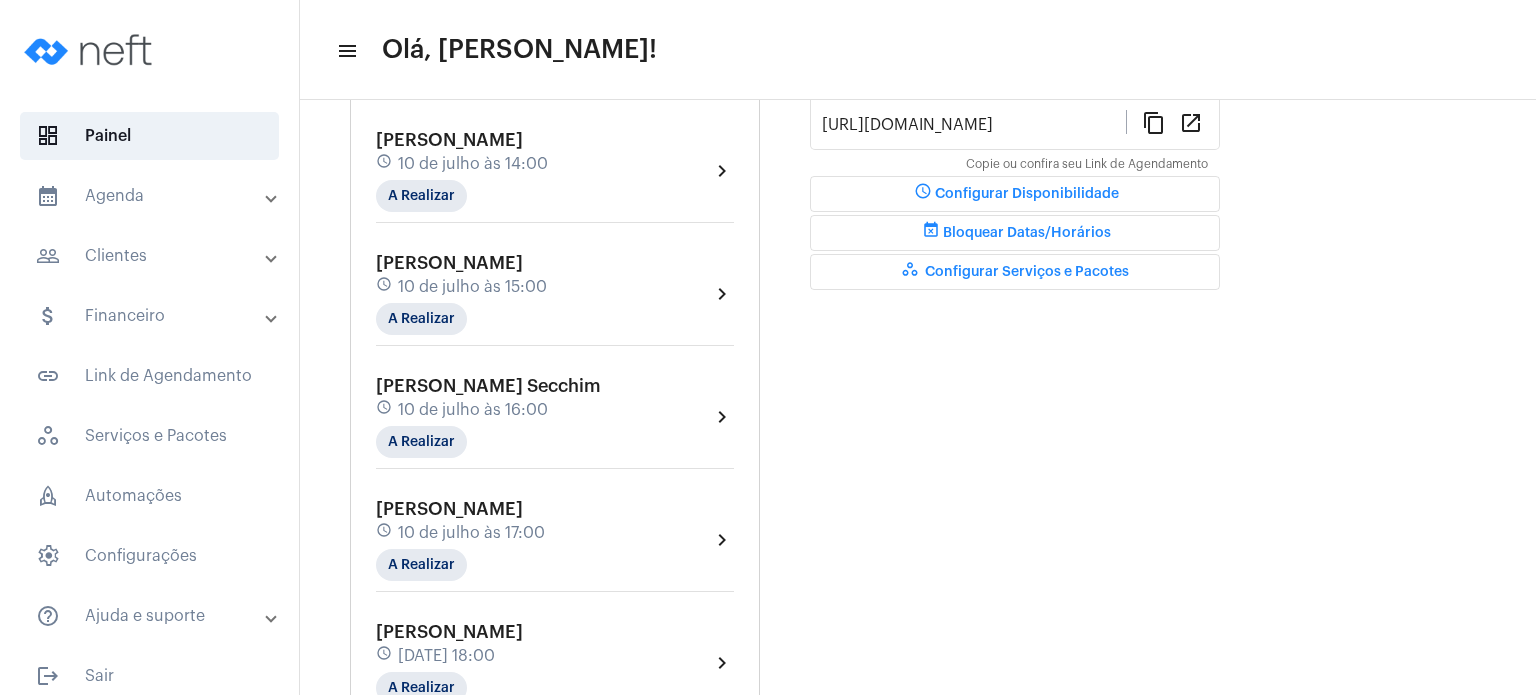 scroll, scrollTop: 600, scrollLeft: 0, axis: vertical 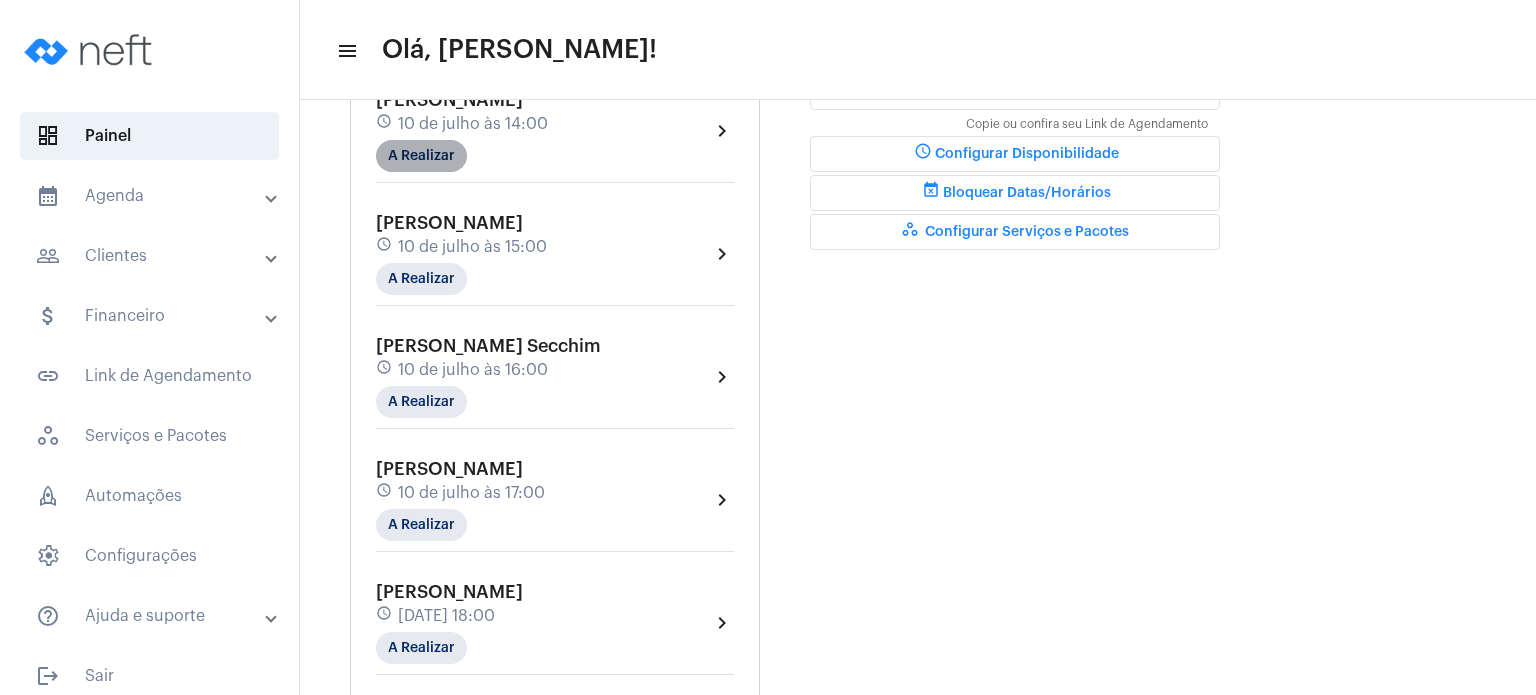 click on "A Realizar" 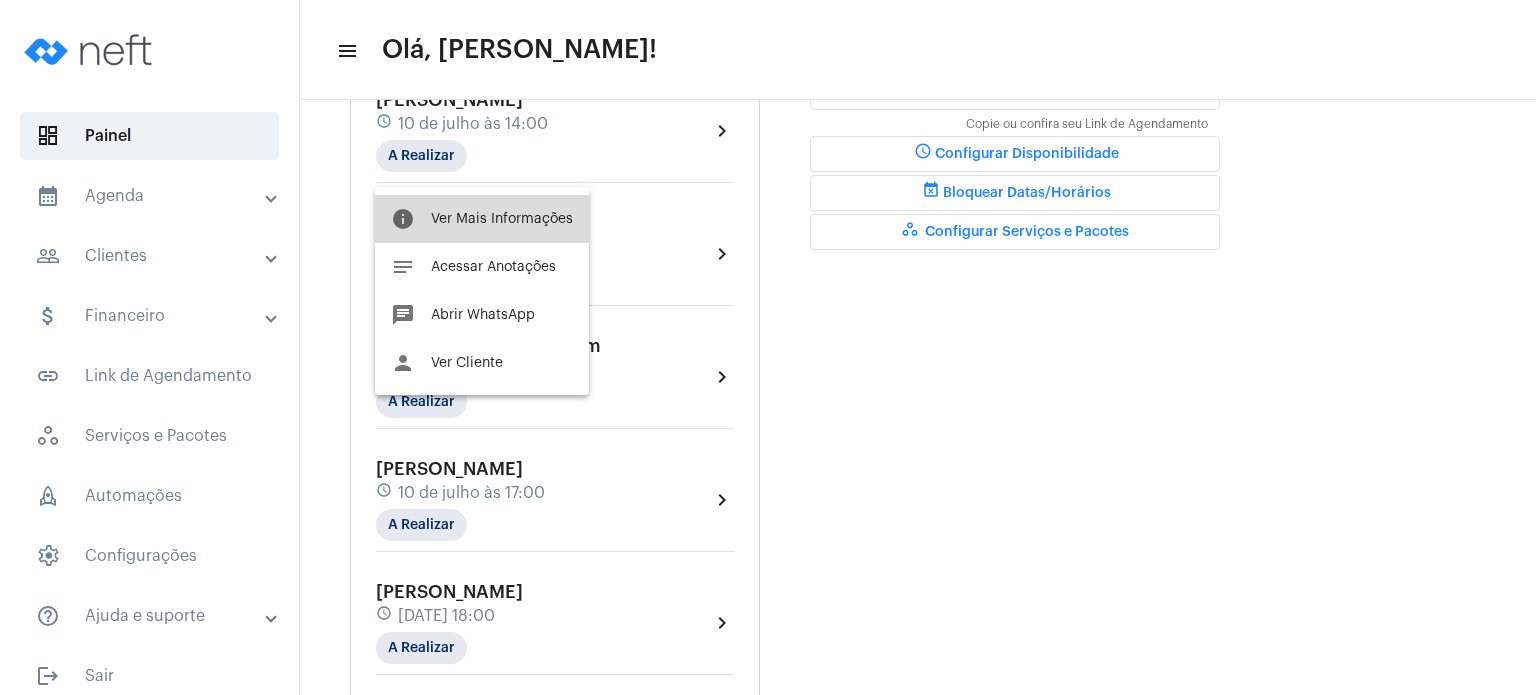 click on "Ver Mais Informações" at bounding box center [502, 219] 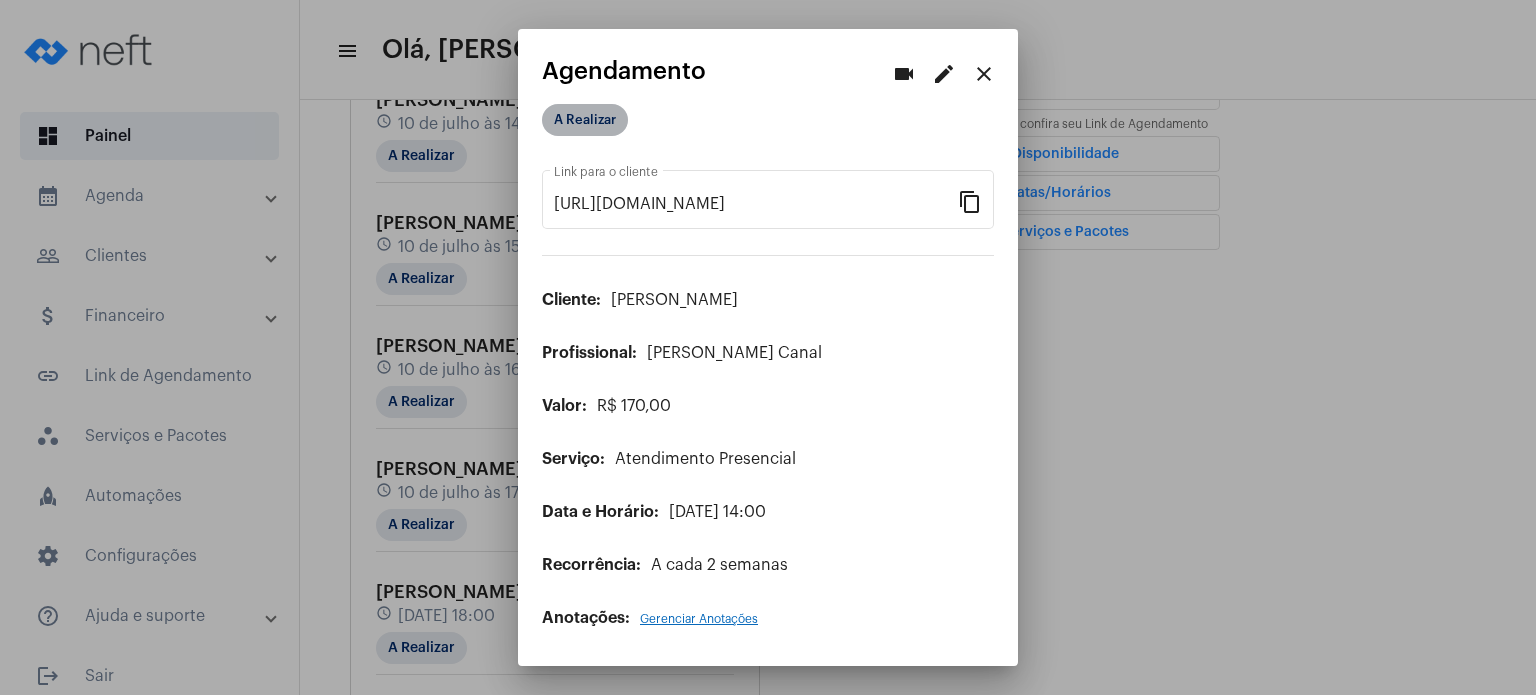 click on "A Realizar" at bounding box center (585, 120) 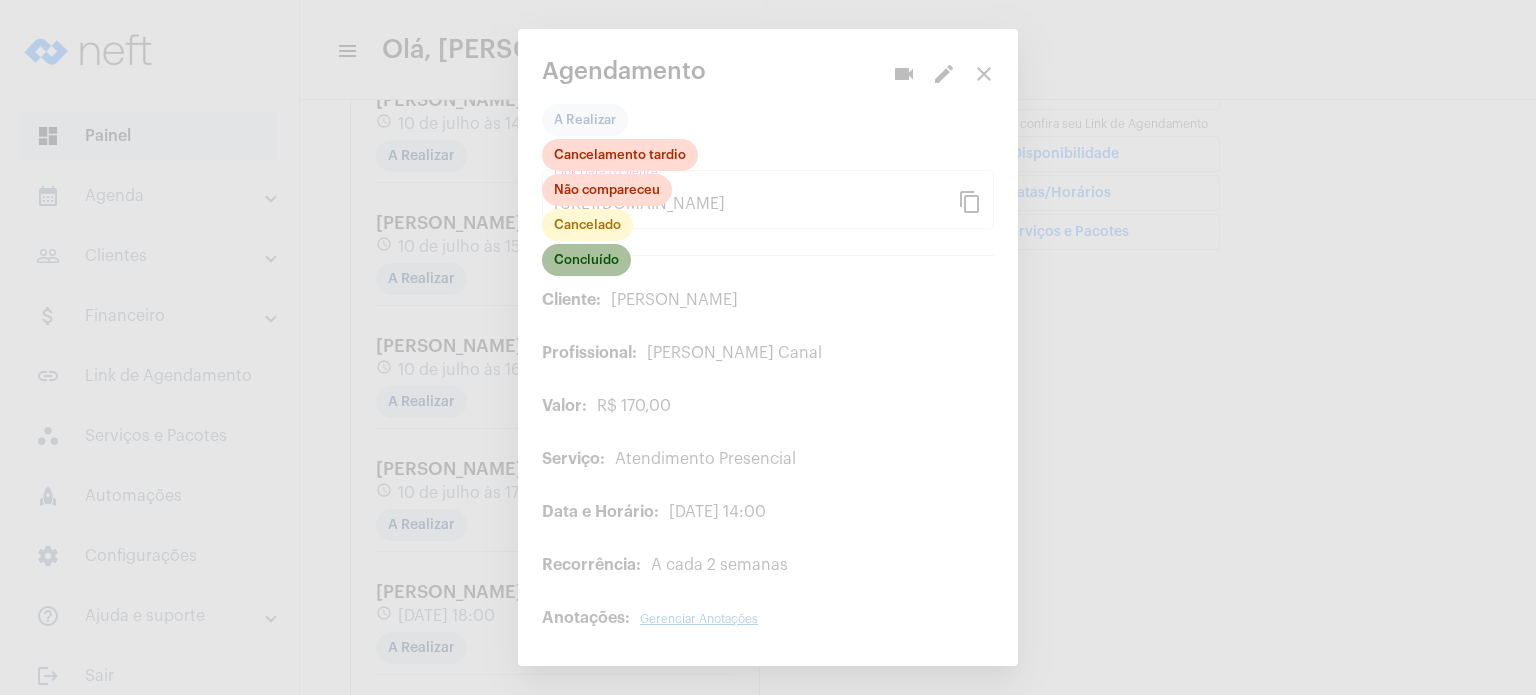 click on "Concluído" 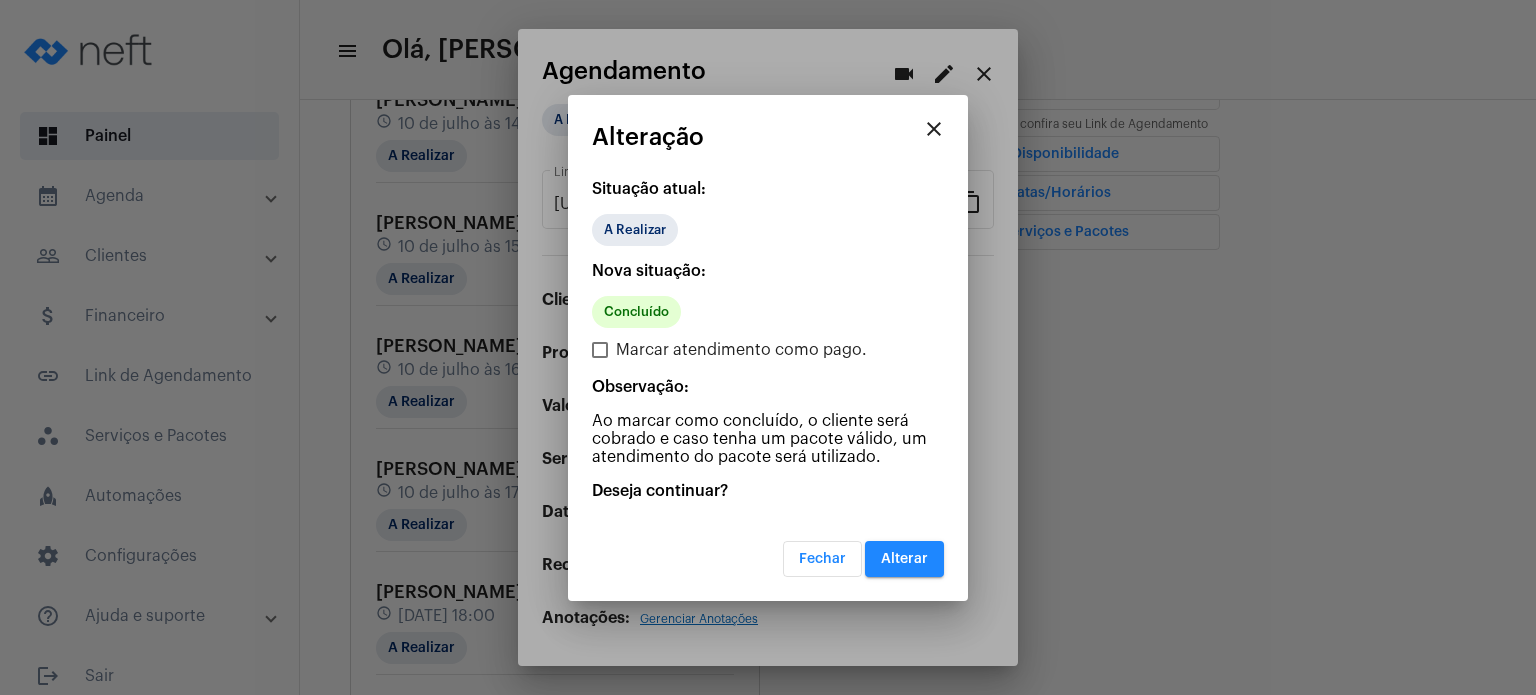 click on "Alterar" at bounding box center (904, 559) 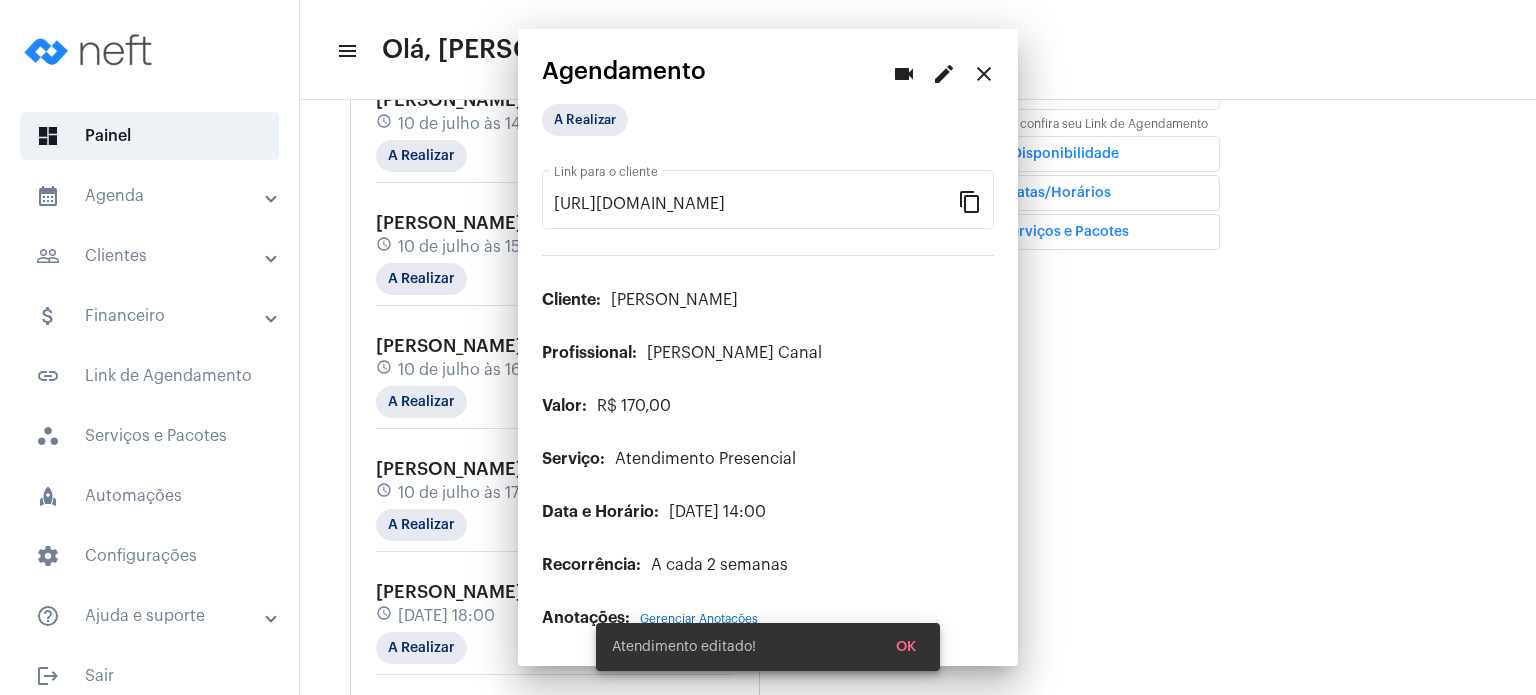 scroll, scrollTop: 0, scrollLeft: 0, axis: both 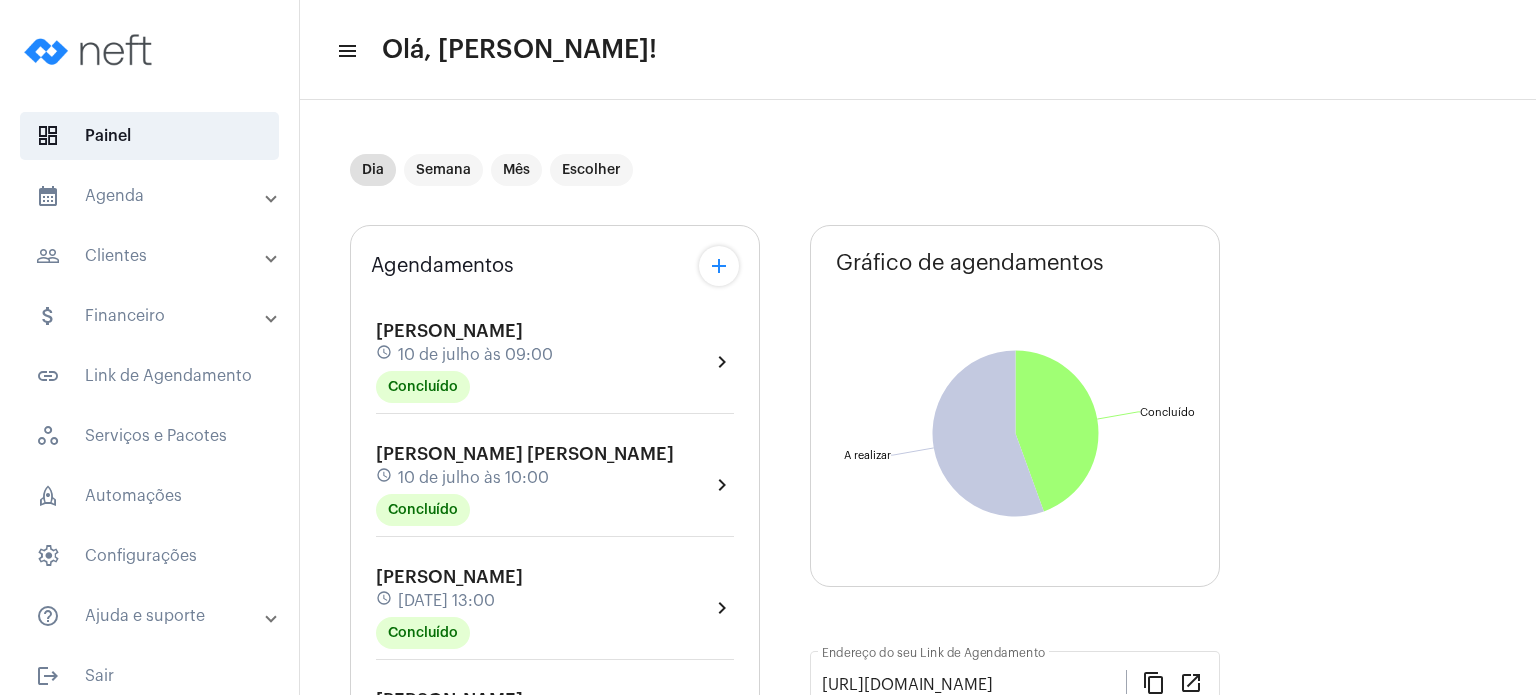 click on "Agendamentos add [PERSON_NAME] schedule [DATE] 09:00 Concluído  chevron_right  [PERSON_NAME] schedule [DATE] 10:00 Concluído  chevron_right  [PERSON_NAME] schedule [DATE] 13:00 Concluído  chevron_right  [PERSON_NAME] schedule [DATE] 14:00 Concluído  chevron_right  [PERSON_NAME] Destefani schedule [DATE] 15:00 A Realizar  chevron_right  [PERSON_NAME] Secchim schedule [DATE] 16:00 A Realizar  chevron_right  [PERSON_NAME] schedule [DATE] 17:00 A Realizar  chevron_right  [PERSON_NAME] schedule [DATE] 18:00 A Realizar  chevron_right  [PERSON_NAME] schedule [DATE] 19:00 A Realizar  chevron_right" 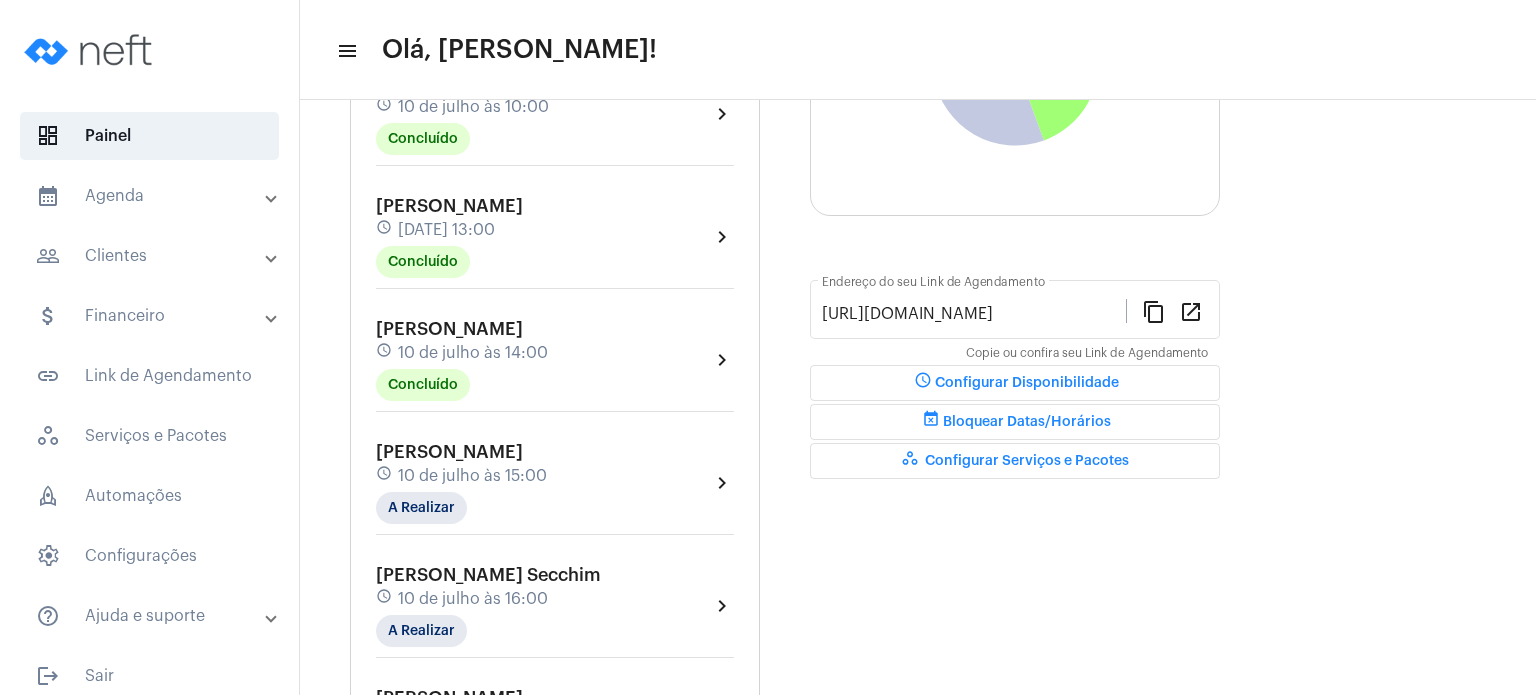 scroll, scrollTop: 400, scrollLeft: 0, axis: vertical 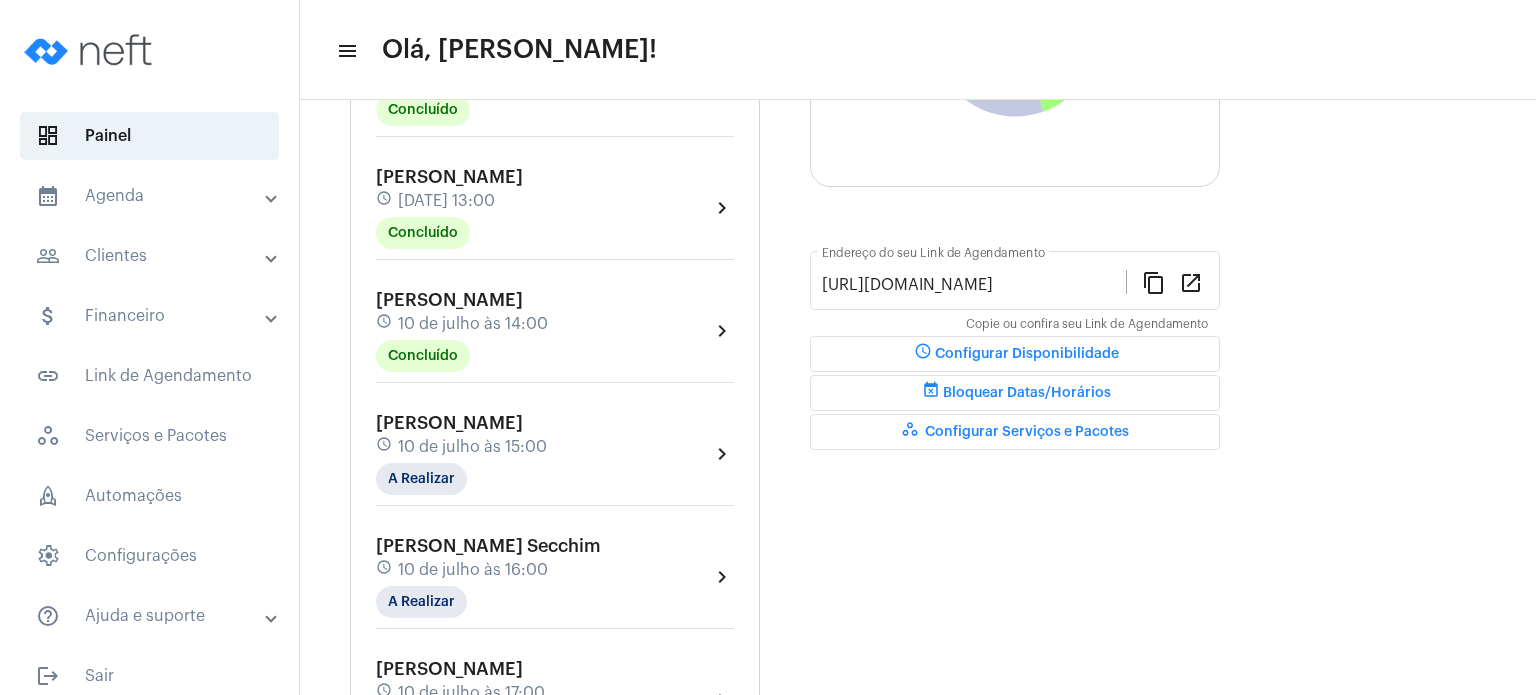 click on "10 de julho às 14:00" 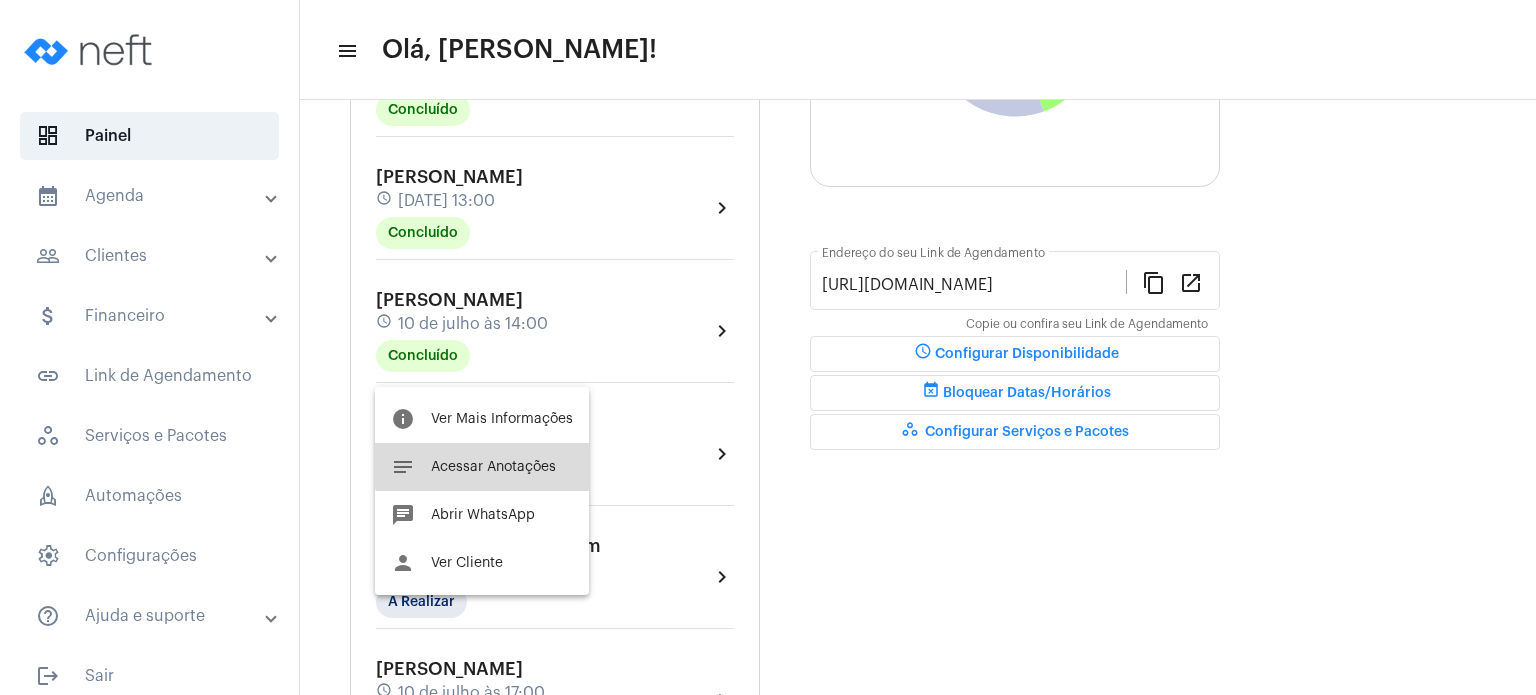 click on "notes Acessar Anotações" at bounding box center [482, 467] 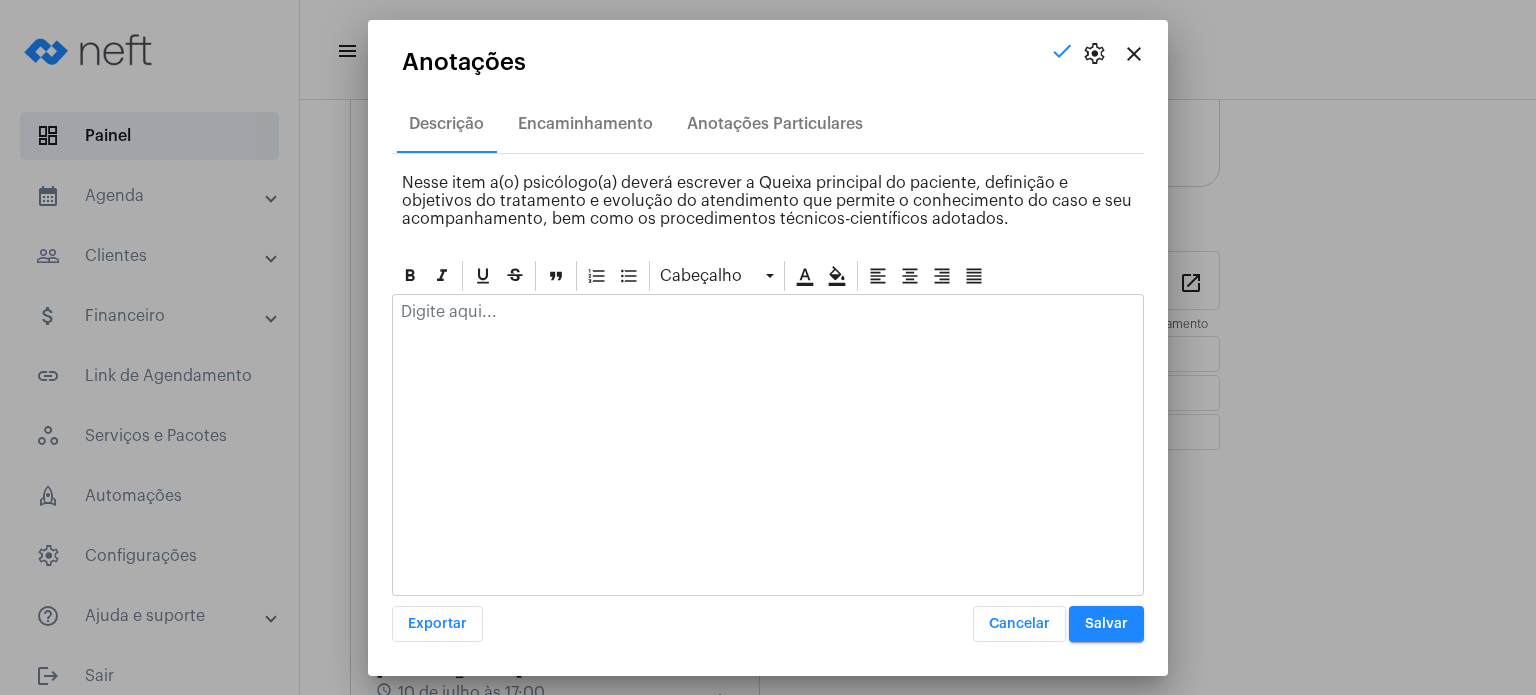click 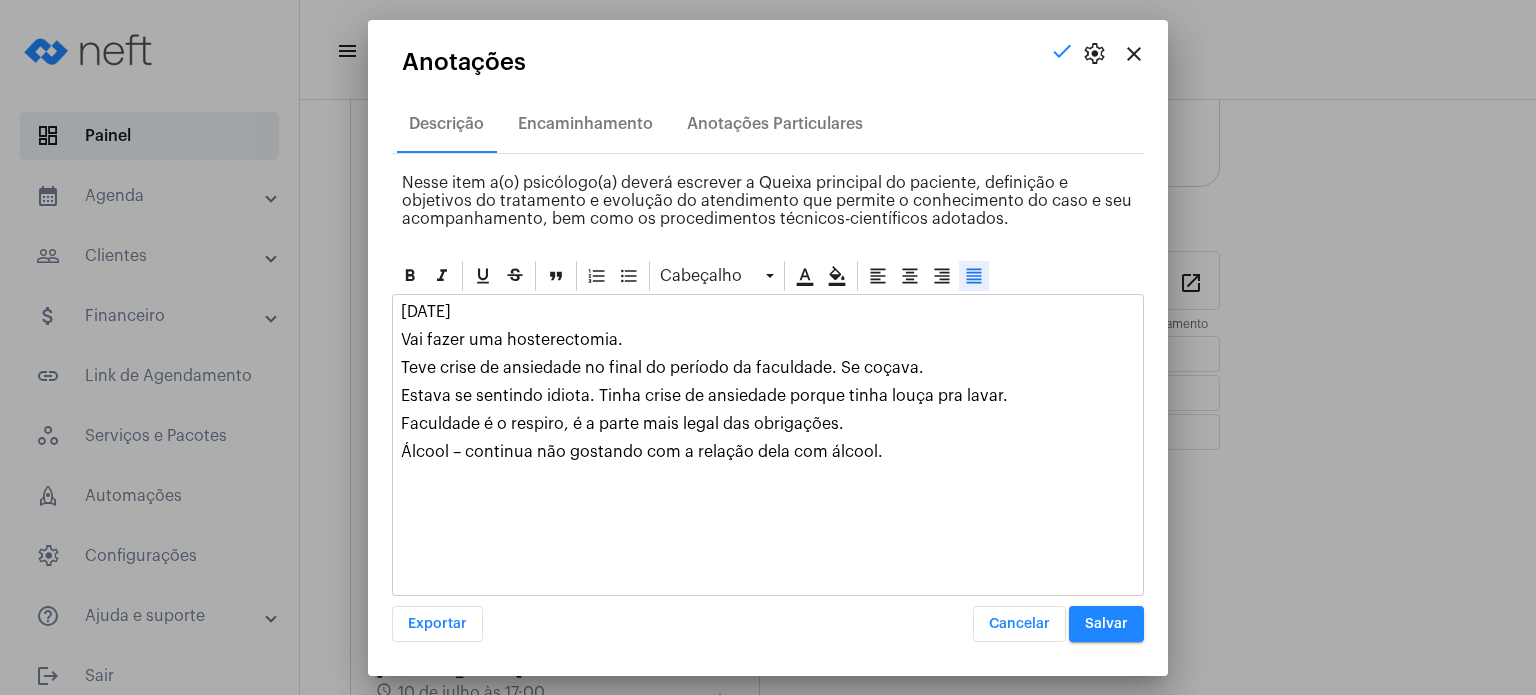click on "Salvar" at bounding box center [1106, 624] 